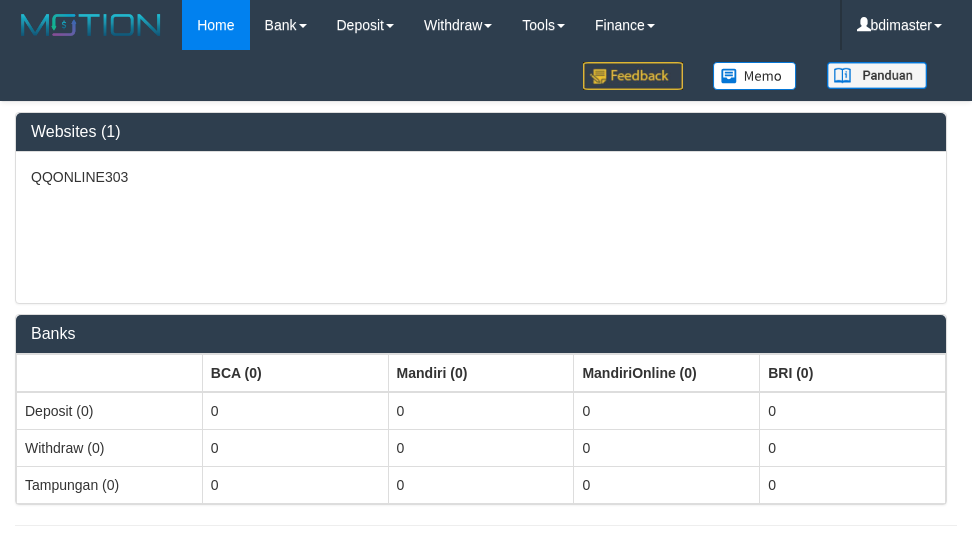 select on "***" 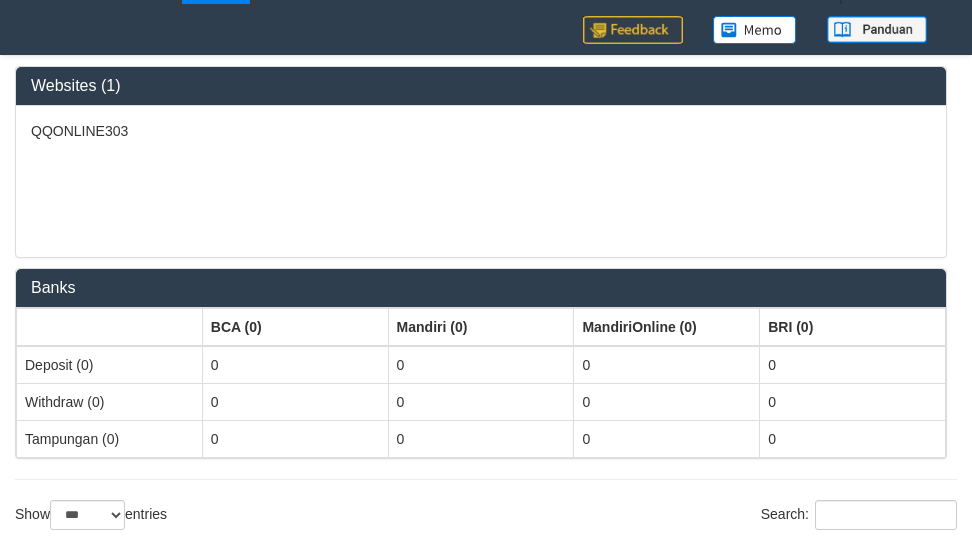 scroll, scrollTop: 0, scrollLeft: 0, axis: both 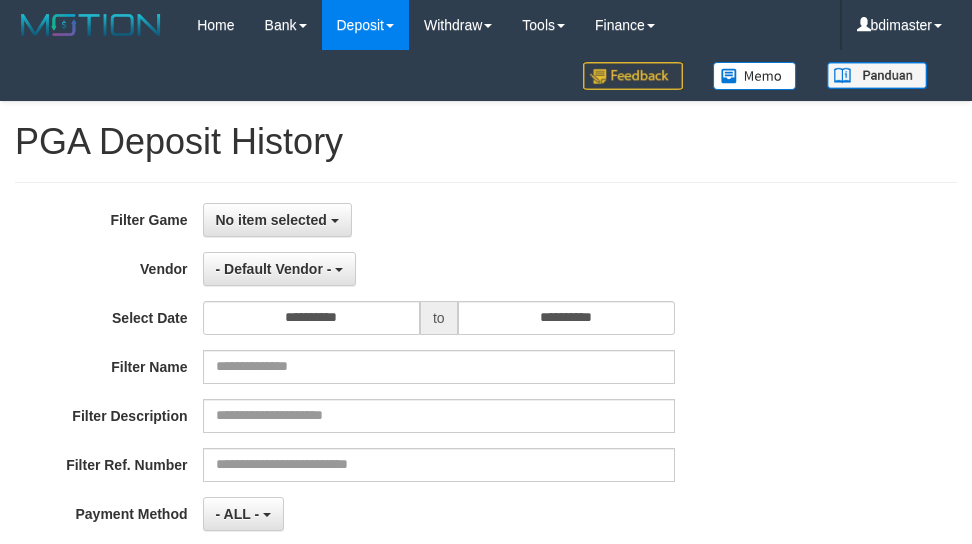 select on "**********" 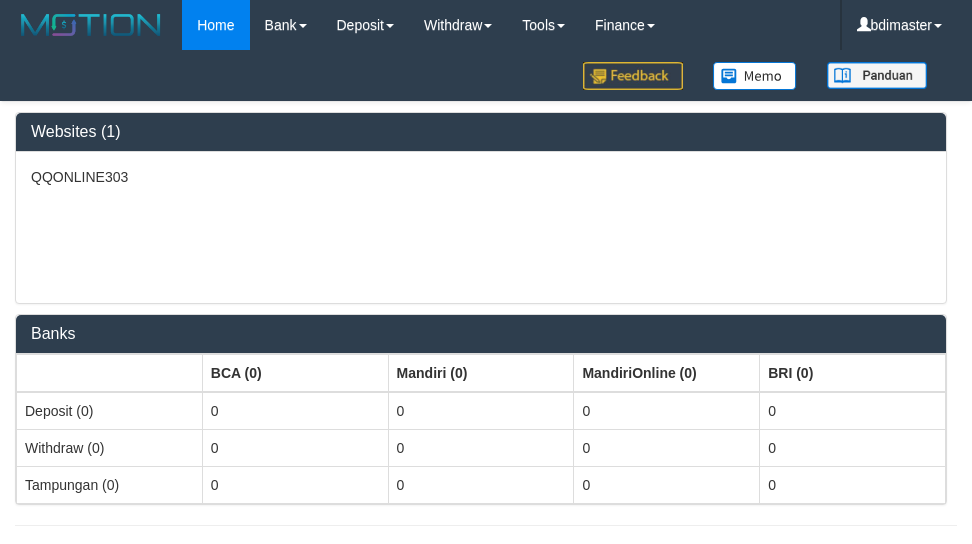 select on "***" 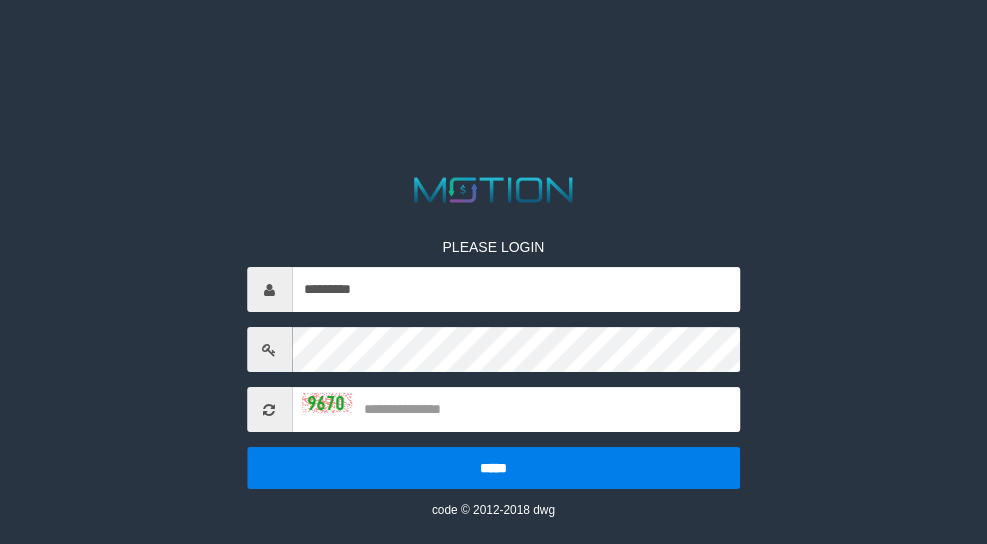 scroll, scrollTop: 0, scrollLeft: 0, axis: both 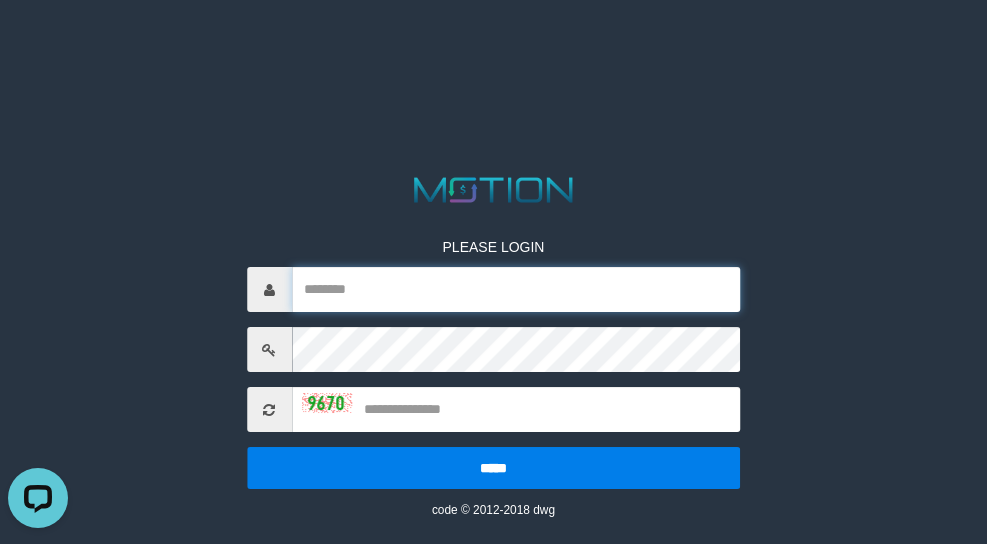 click at bounding box center (516, 289) 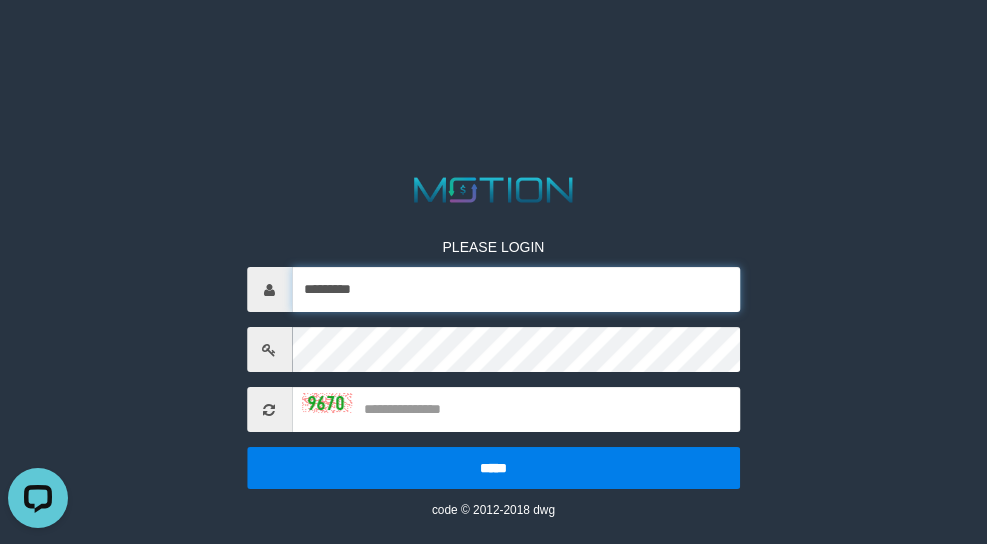 type on "*********" 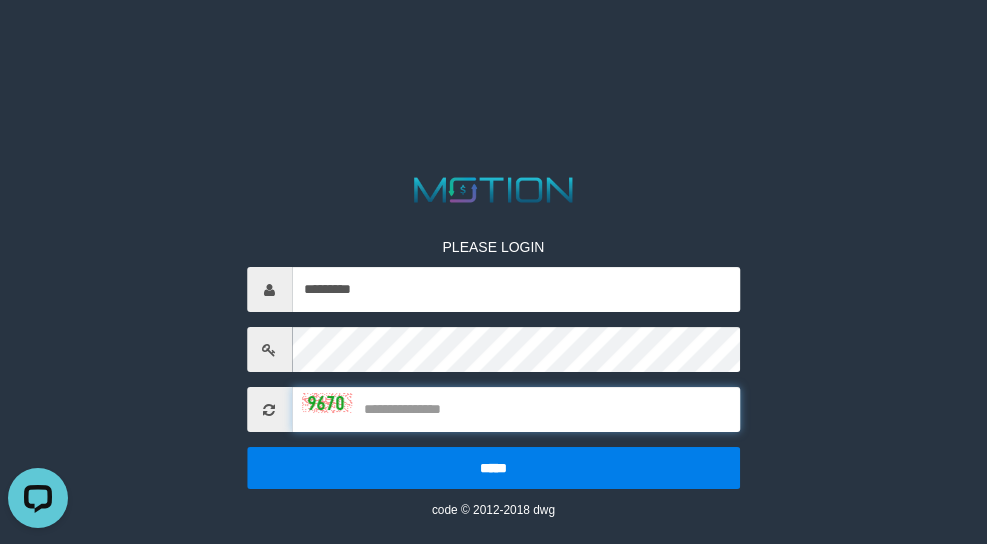 click at bounding box center [516, 409] 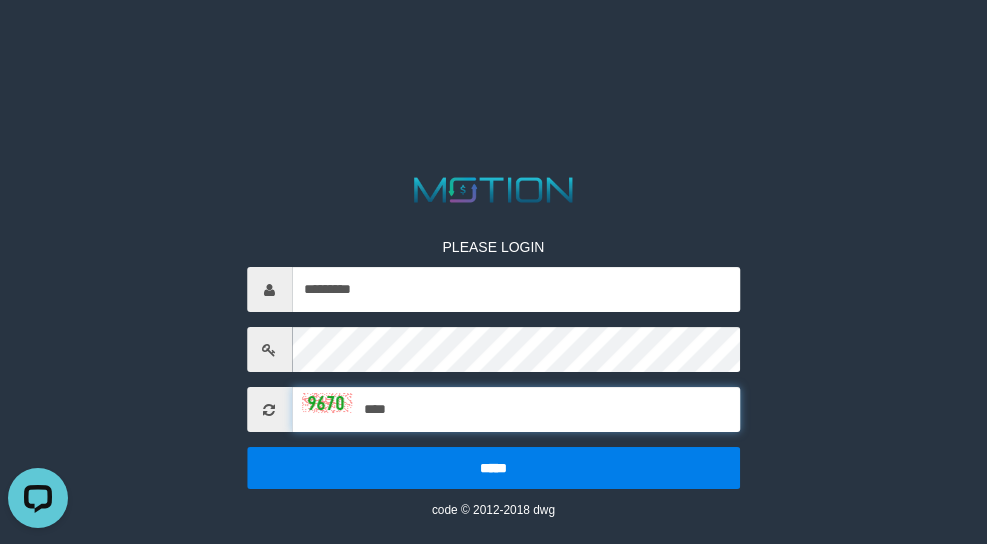 type on "****" 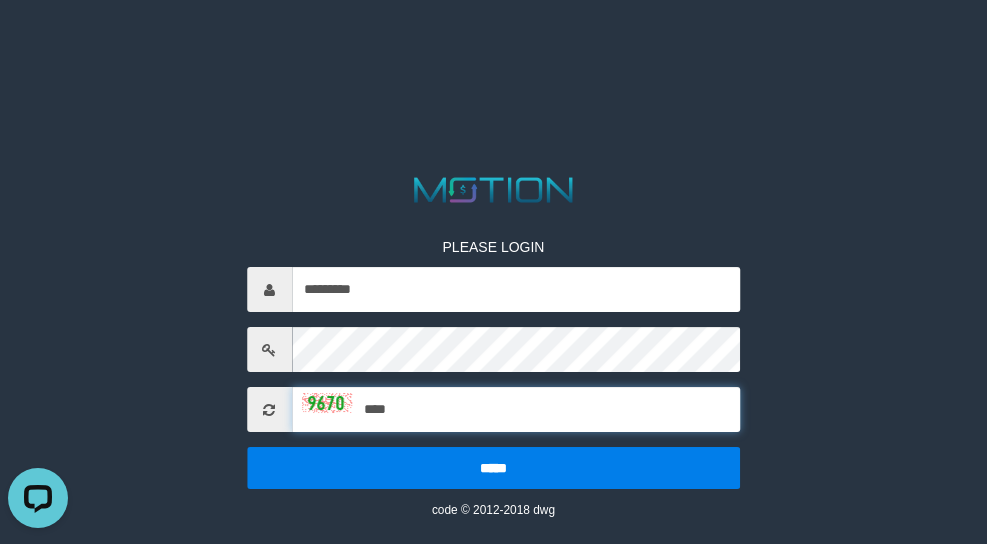 click on "*****" at bounding box center [494, 468] 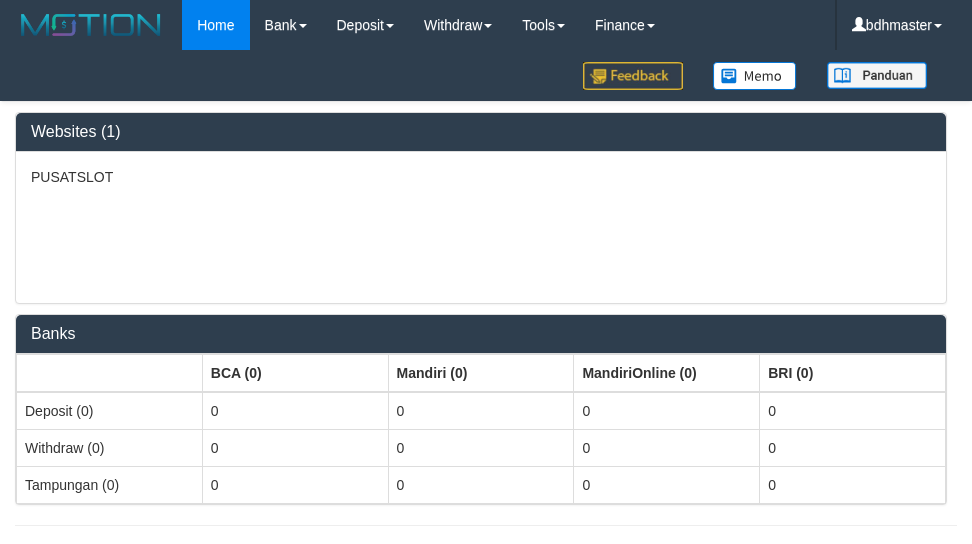 select on "***" 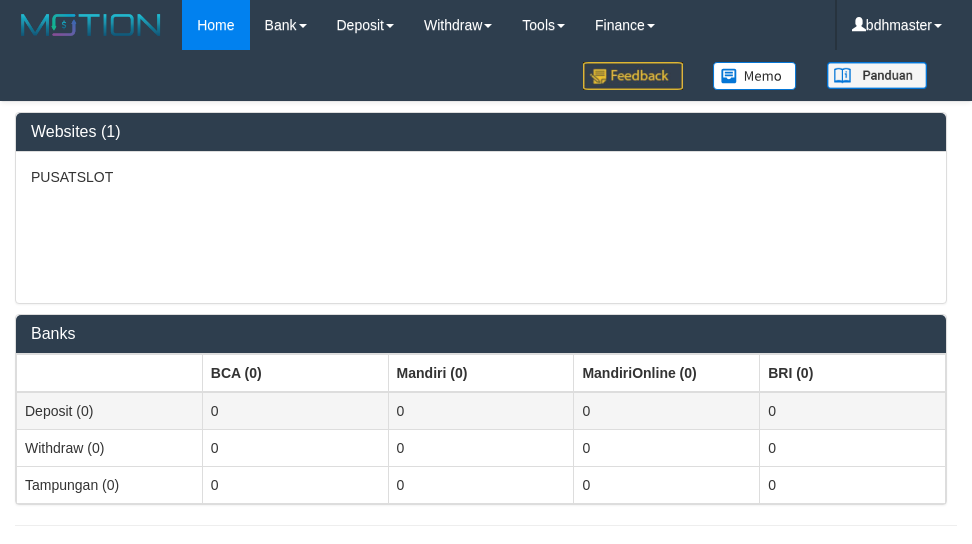 scroll, scrollTop: 0, scrollLeft: 0, axis: both 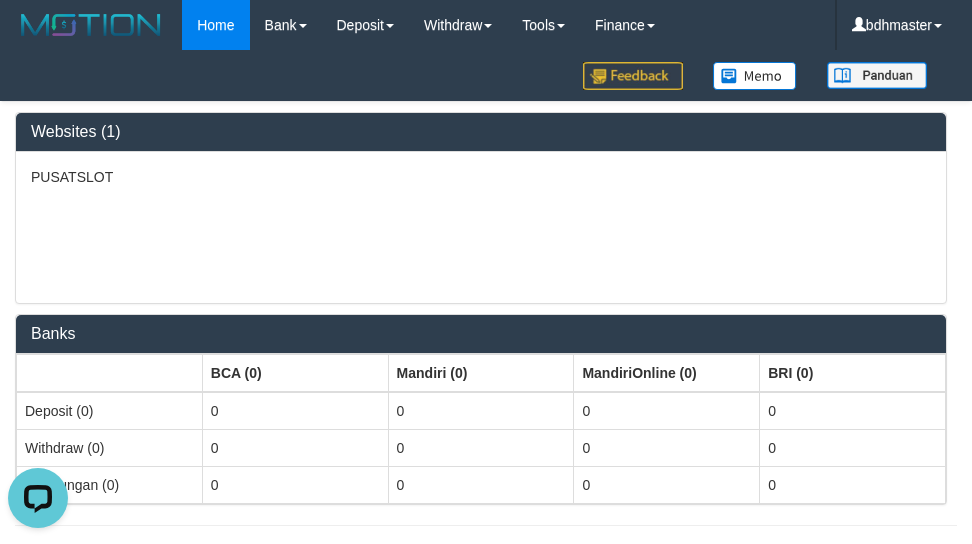 click on "PUSATSLOT" at bounding box center (481, 227) 